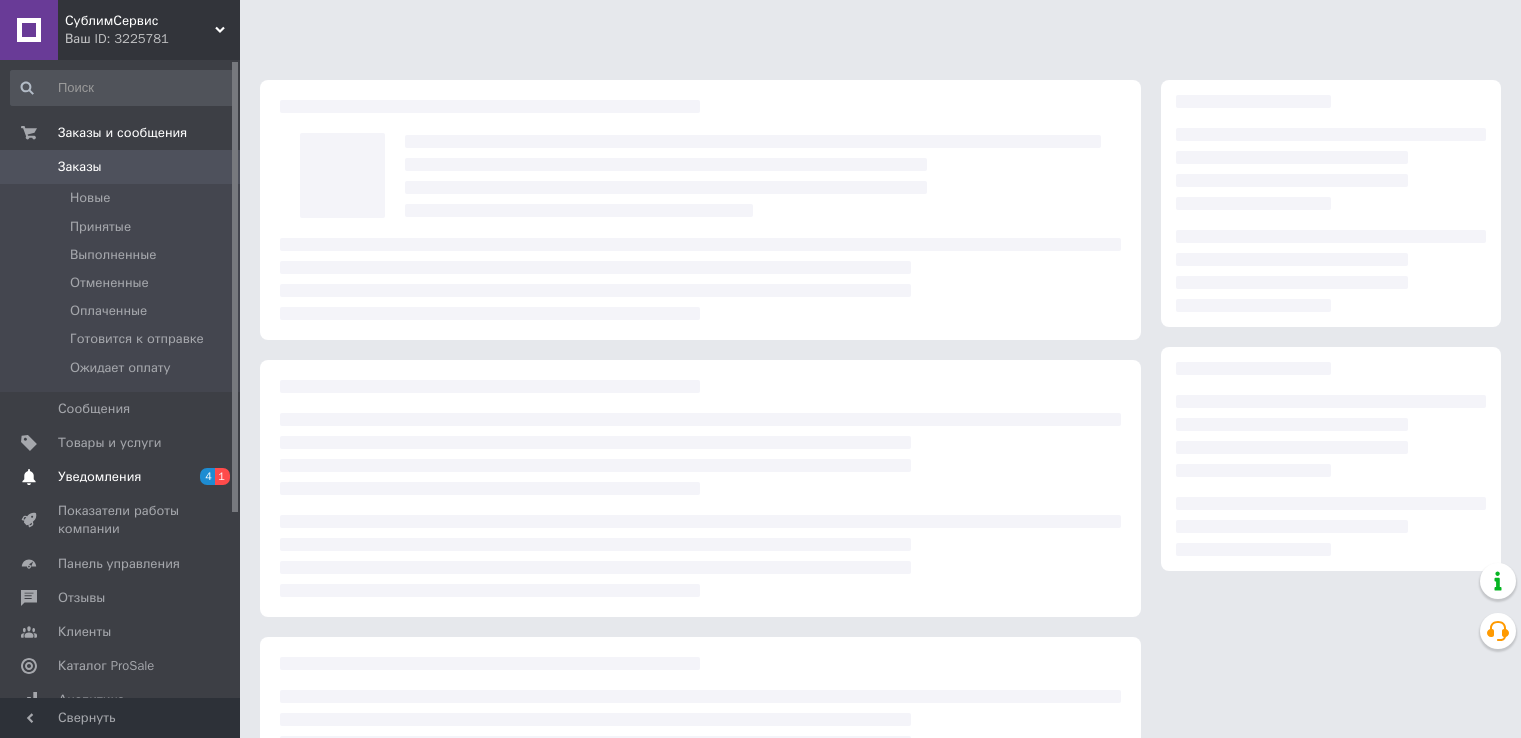 scroll, scrollTop: 0, scrollLeft: 0, axis: both 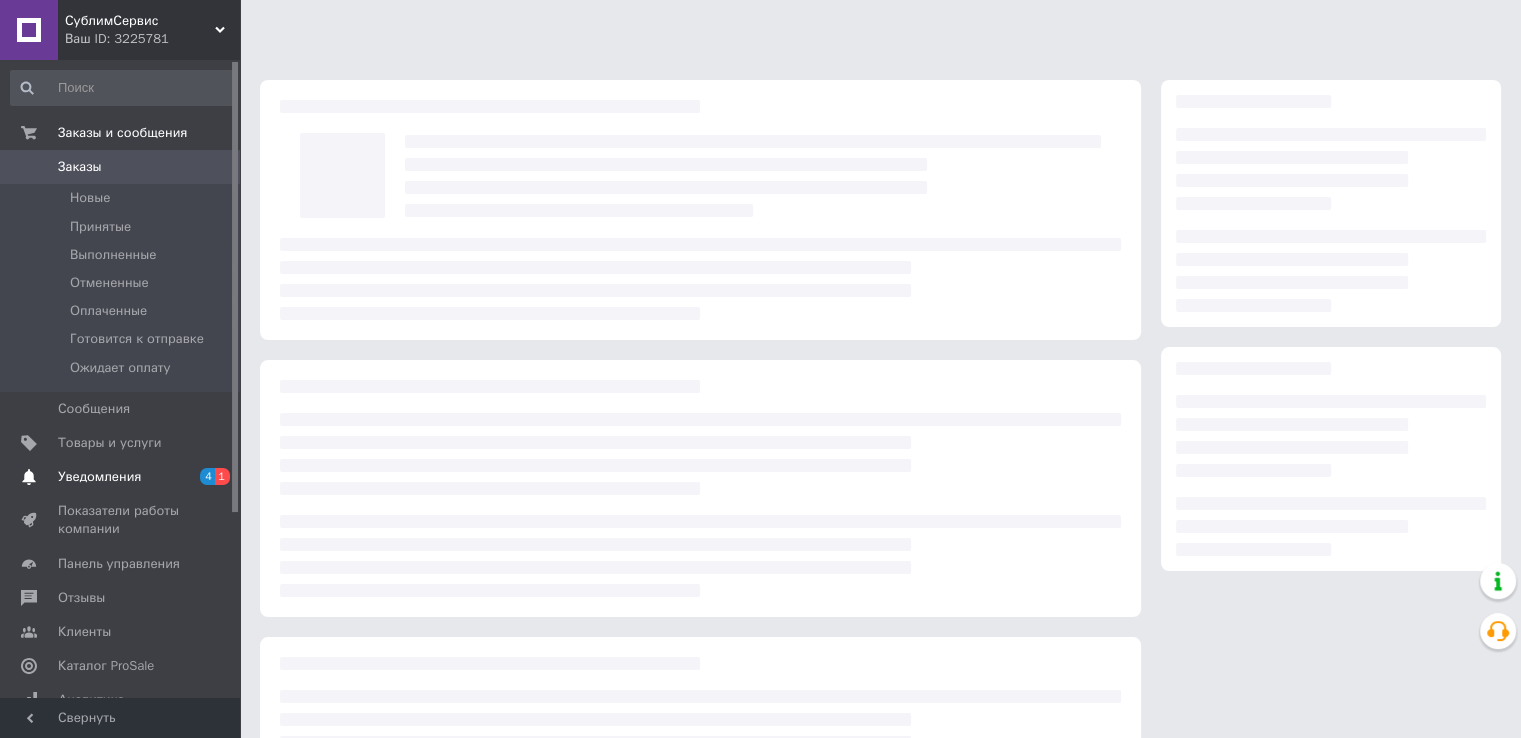 click on "Уведомления" at bounding box center (99, 477) 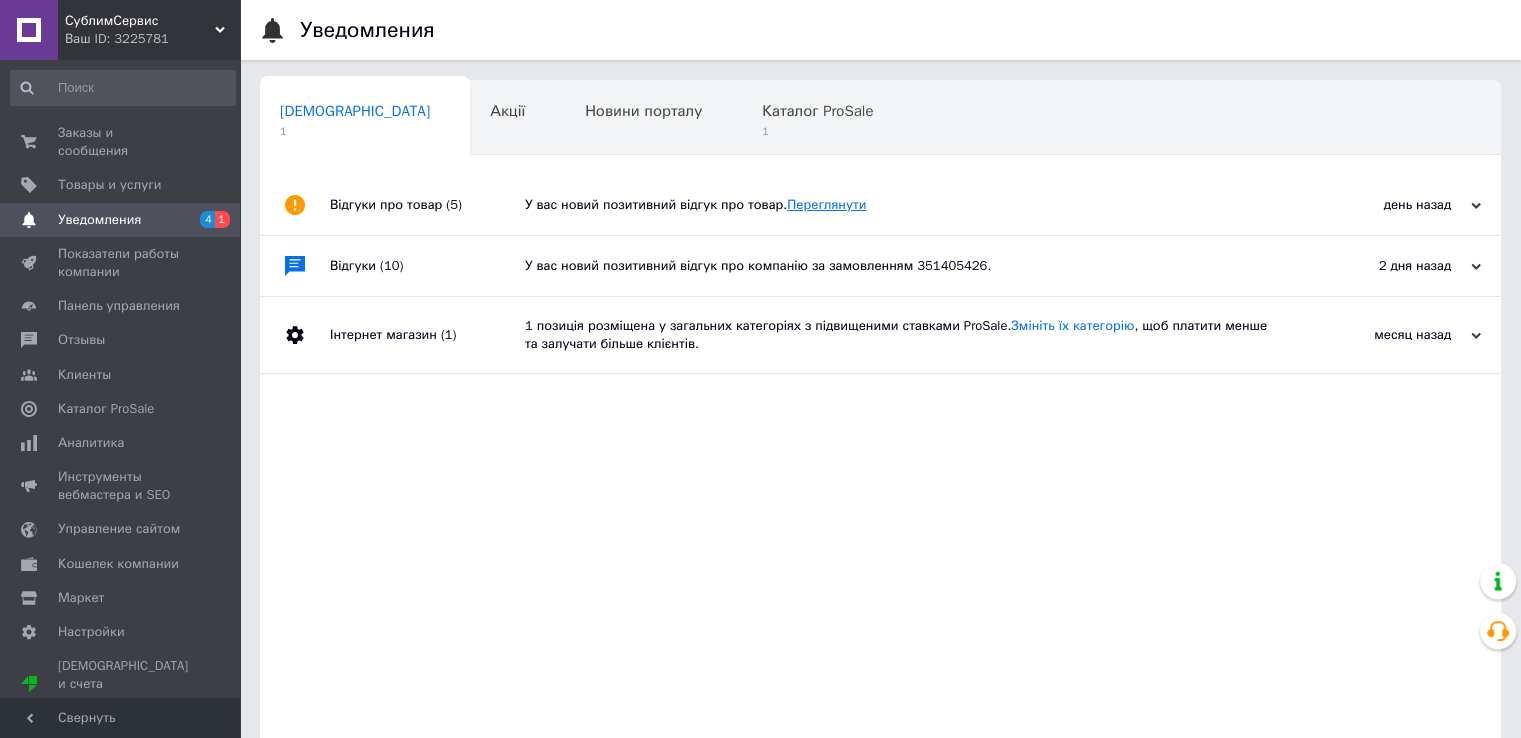 click on "Переглянути" at bounding box center [826, 204] 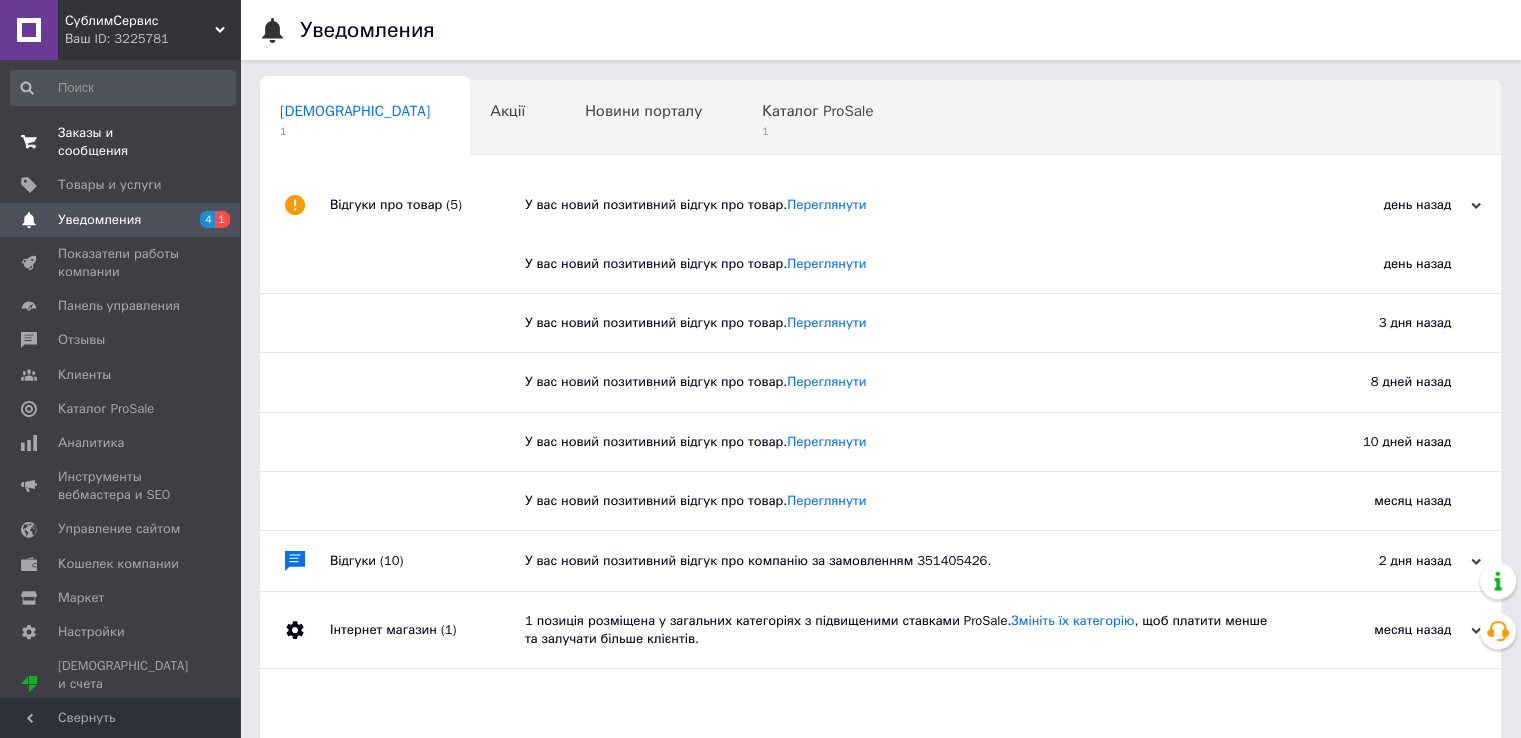 click on "Заказы и сообщения" at bounding box center (121, 142) 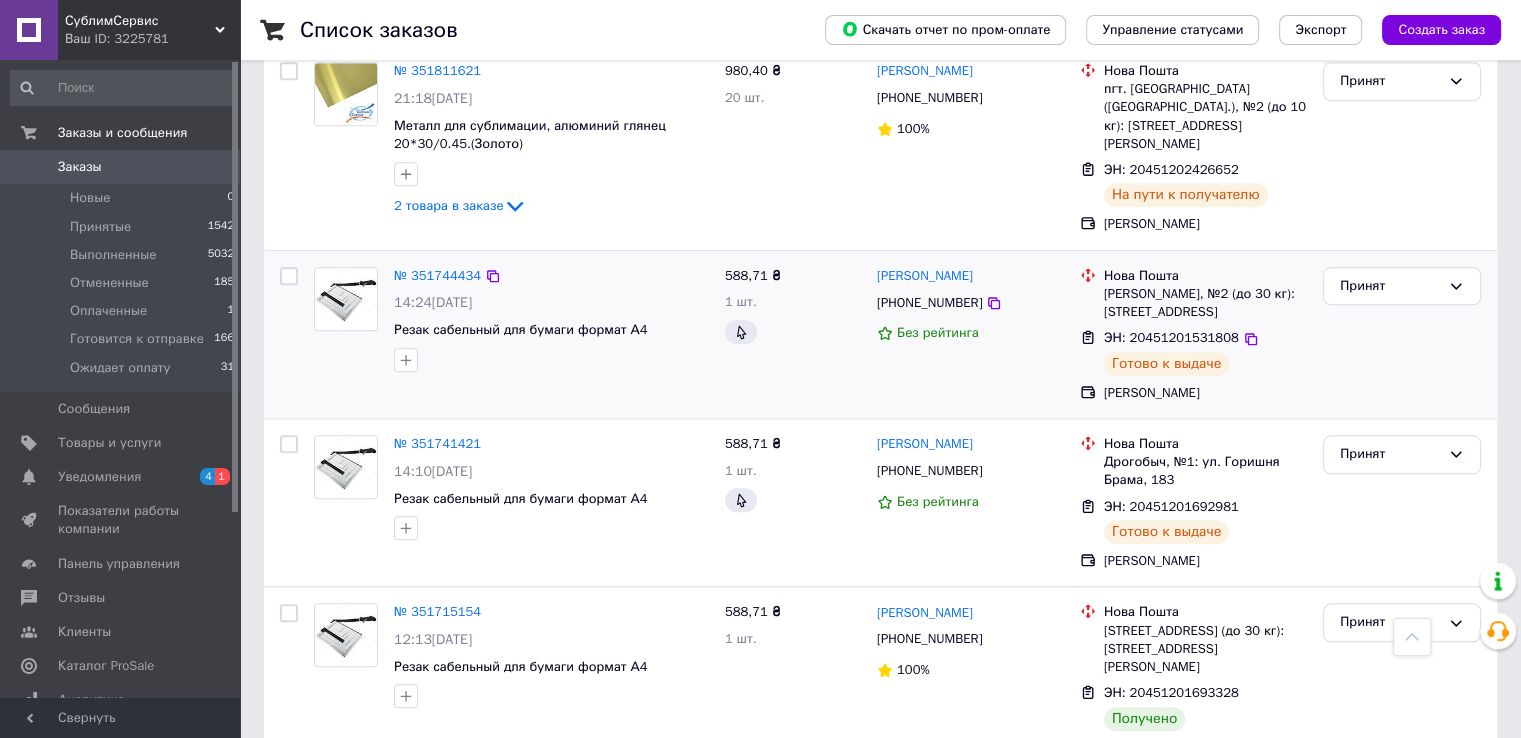 scroll, scrollTop: 2000, scrollLeft: 0, axis: vertical 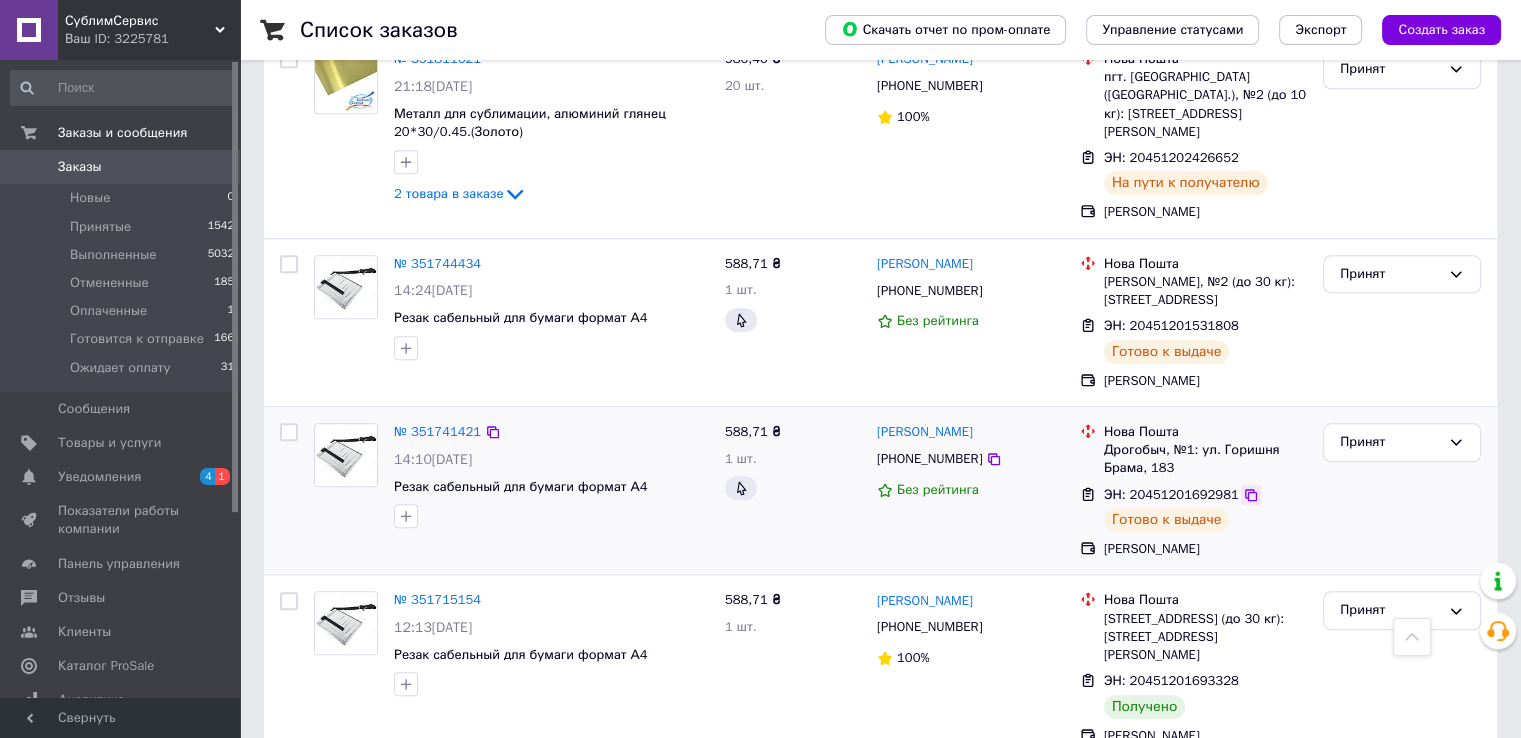 click 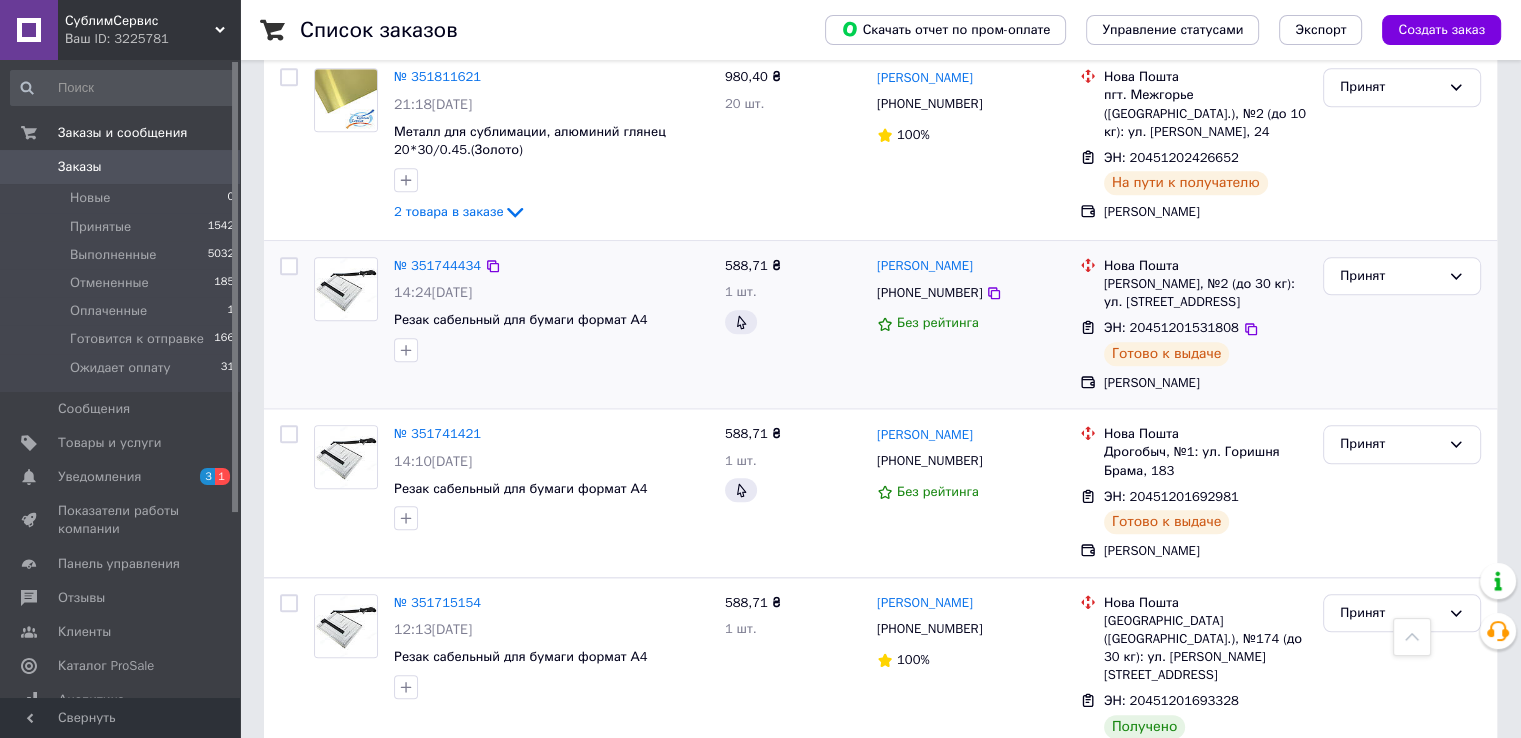 scroll, scrollTop: 2000, scrollLeft: 0, axis: vertical 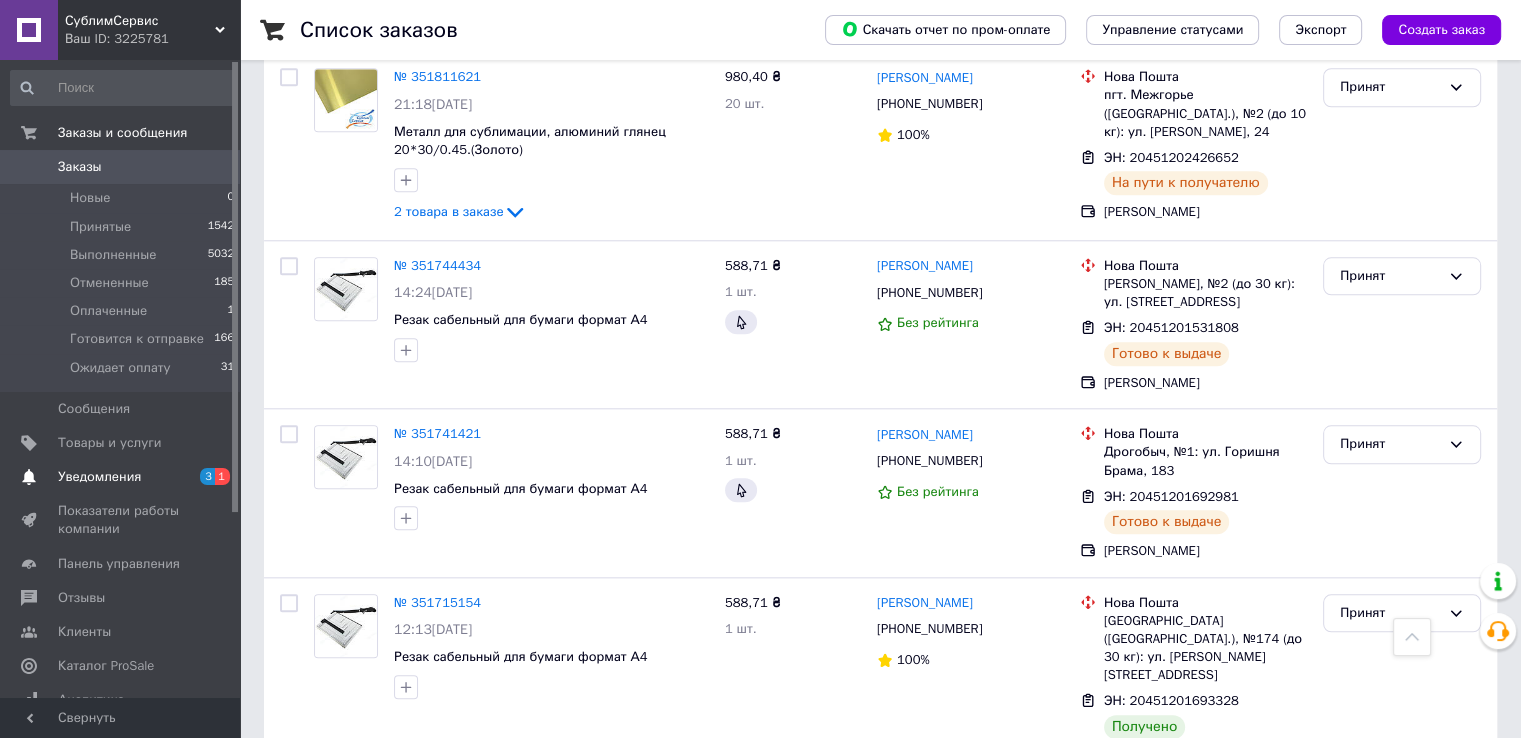 click on "Уведомления" at bounding box center (99, 477) 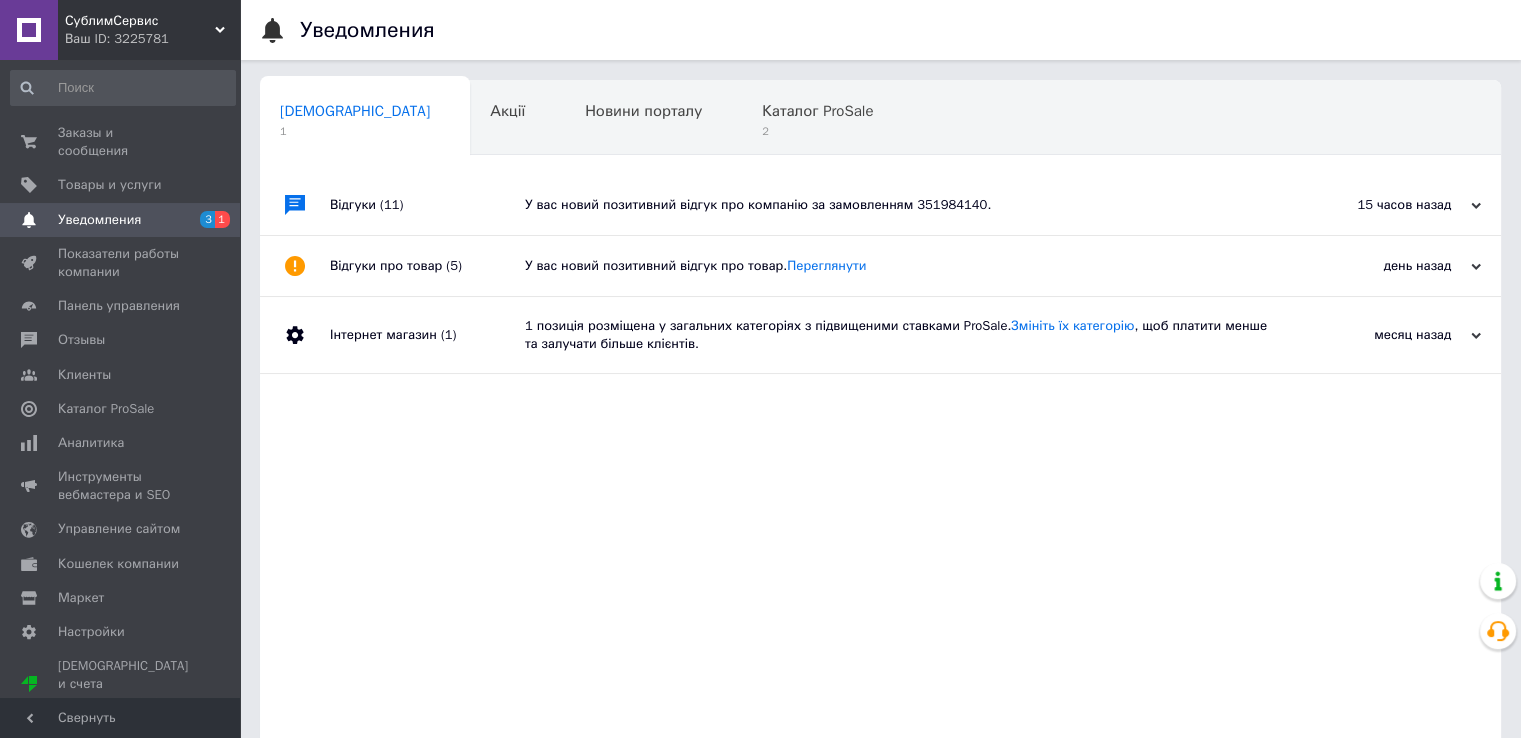 click on "У вас новий позитивний відгук про компанію за замовленням 351984140." at bounding box center (903, 205) 